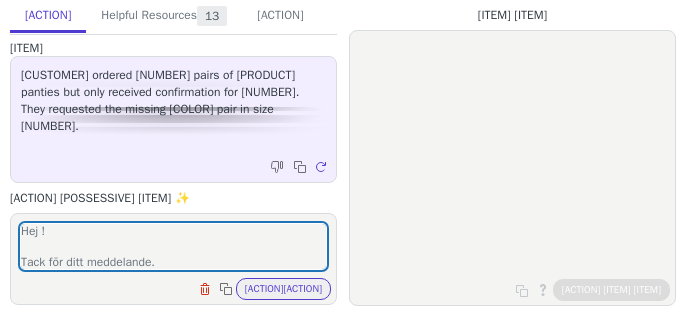 scroll, scrollTop: 0, scrollLeft: 0, axis: both 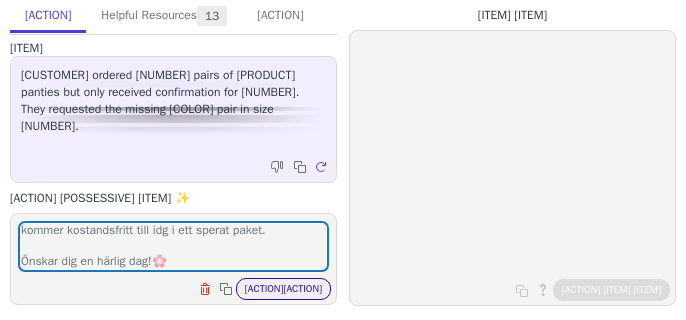 type on "Hej !
Tack för ditt meddelande.
toppen! jaf har lagt en erättningsorder på de så du kommer kostandsfritt till idg i ett sperat paket.
Önskar dig en härlig dag!🌸️" 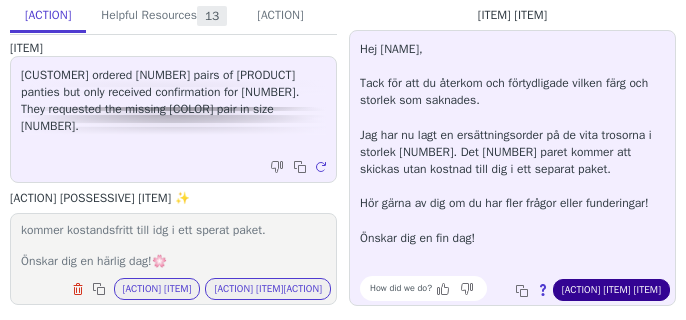 click on "[ACTION] [ITEM] [ITEM]" at bounding box center [611, 290] 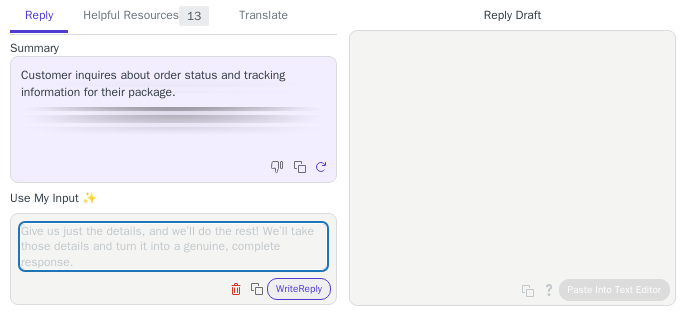 click at bounding box center [173, 246] 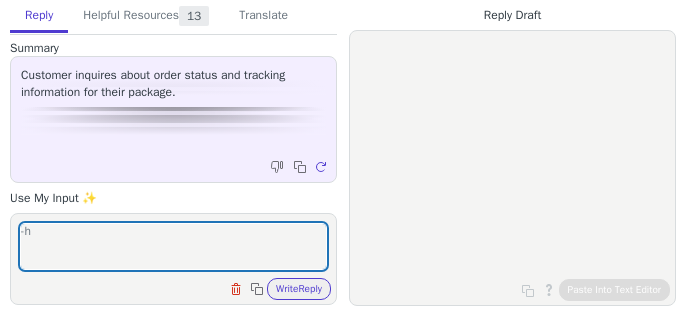 type on "-" 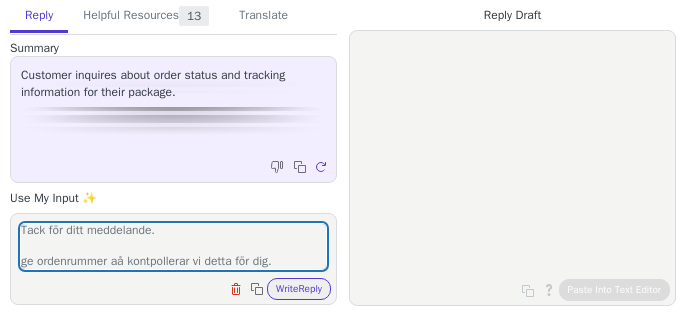 scroll, scrollTop: 63, scrollLeft: 0, axis: vertical 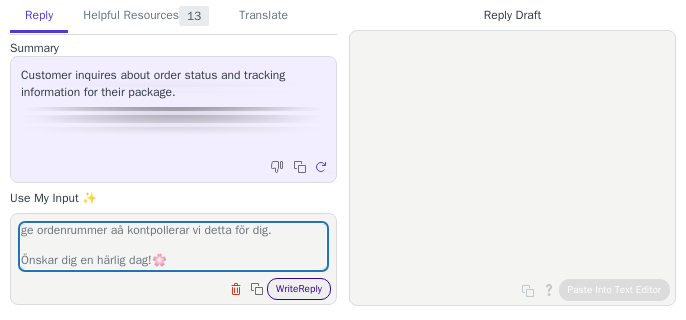 type on "Hej !
Tack för ditt meddelande.
ge ordenrummer aå kontpollerar vi detta för dig.
Önskar dig en härlig dag!🌸️" 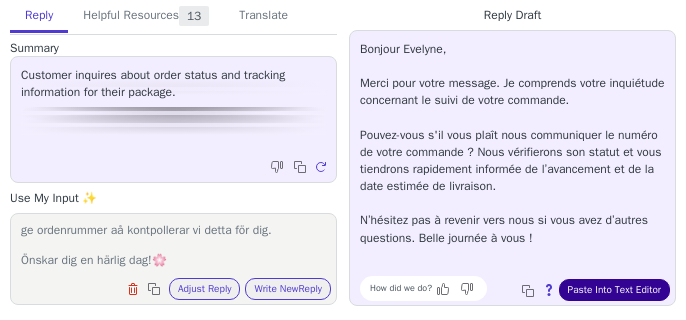 click on "Paste Into Text Editor" at bounding box center [614, 290] 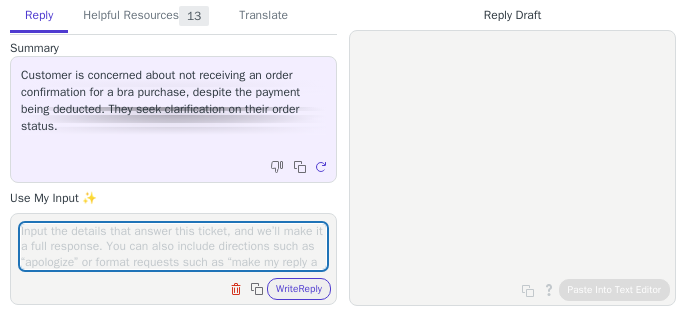 scroll, scrollTop: 0, scrollLeft: 0, axis: both 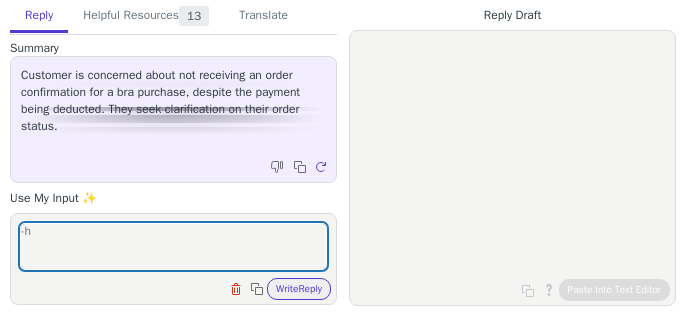 type on "-" 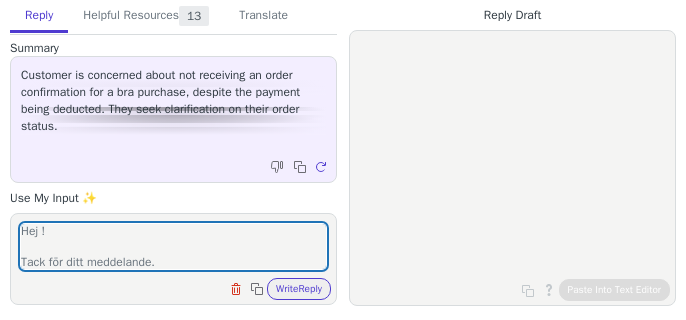 scroll, scrollTop: 32, scrollLeft: 0, axis: vertical 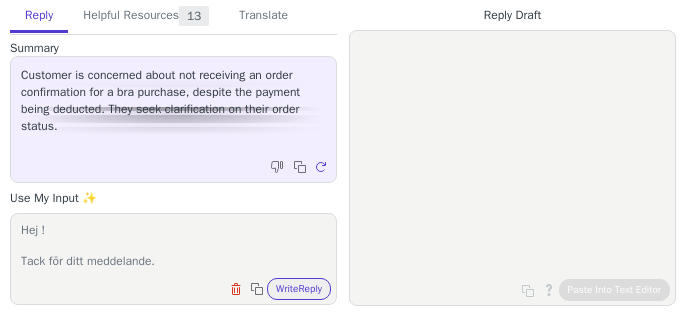 click on "Hej !
Tack för ditt meddelande." at bounding box center (173, 246) 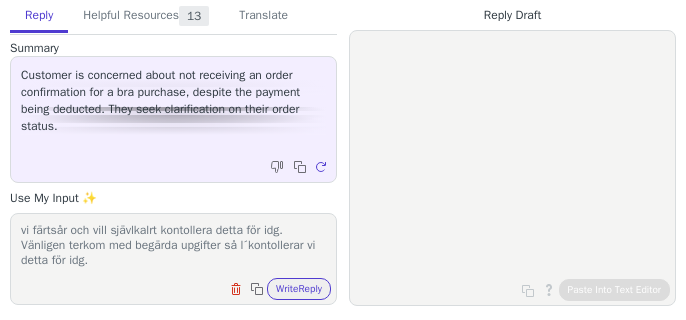scroll, scrollTop: 93, scrollLeft: 0, axis: vertical 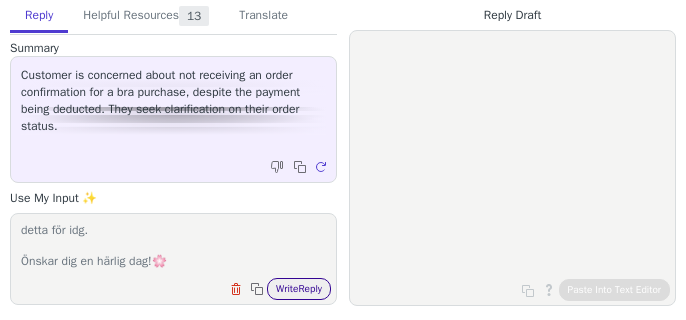 type on "Hej !
Tack för ditt meddelande.
vi färtsår och vill sjävlkalrt kontollera detta för idg. Vänligen terkom med begärda upgifter så l´kontollerar vi detta för idg.
Önskar dig en härlig dag!🌸️" 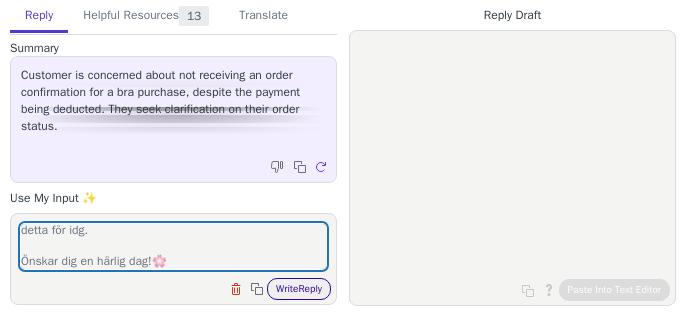 click on "Write  Reply" at bounding box center (299, 289) 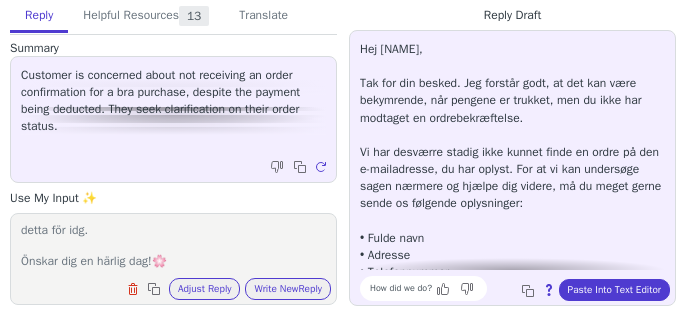 click on "How did we do?   Copy to clipboard About this reply Paste Into Text Editor" at bounding box center (522, 288) 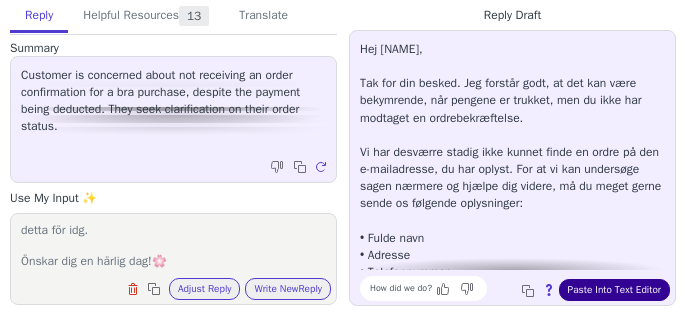 click on "Paste Into Text Editor" at bounding box center (614, 290) 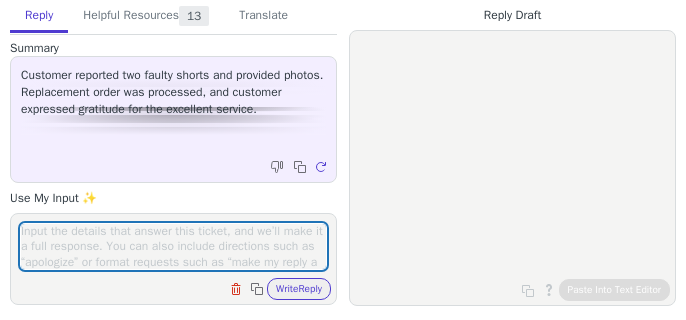 scroll, scrollTop: 0, scrollLeft: 0, axis: both 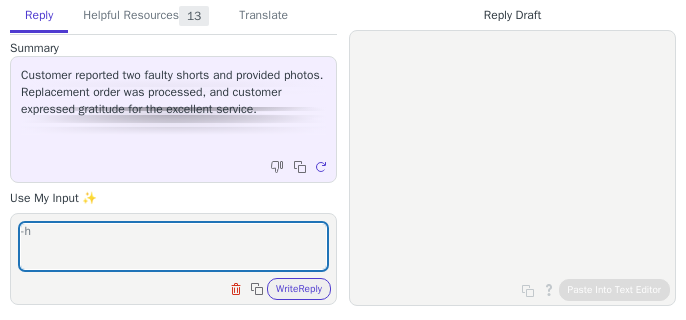 type on "-" 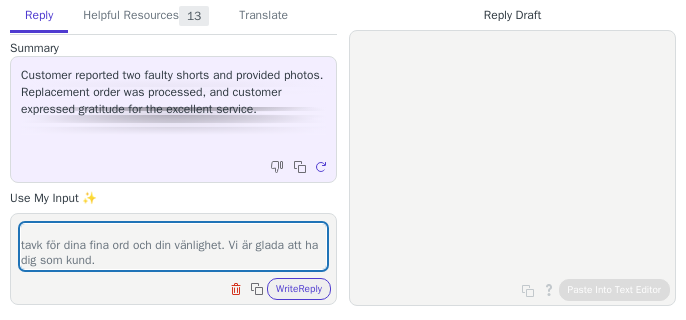 scroll, scrollTop: 78, scrollLeft: 0, axis: vertical 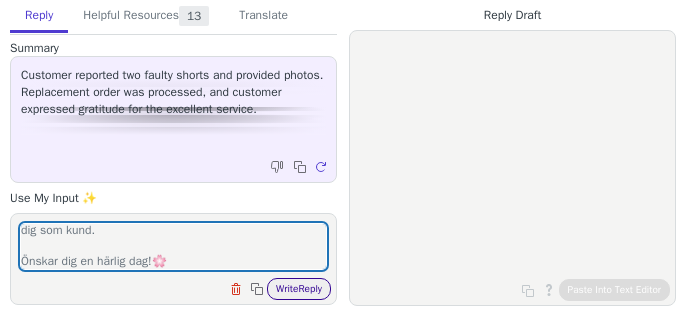 type on "Hej !
Tack för ditt meddelande.
tavk för dina fina ord och din vänlighet. Vi är glada att ha dig som kund.
Önskar dig en härlig dag!🌸️" 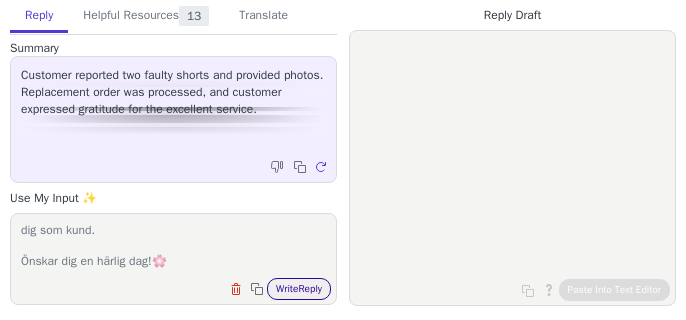 click on "Write  Reply" at bounding box center (299, 289) 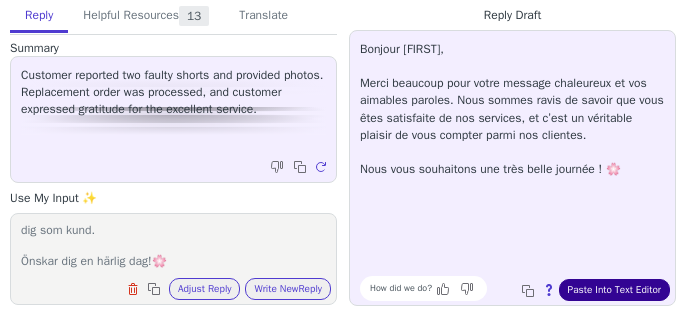 click on "Paste Into Text Editor" at bounding box center (614, 290) 